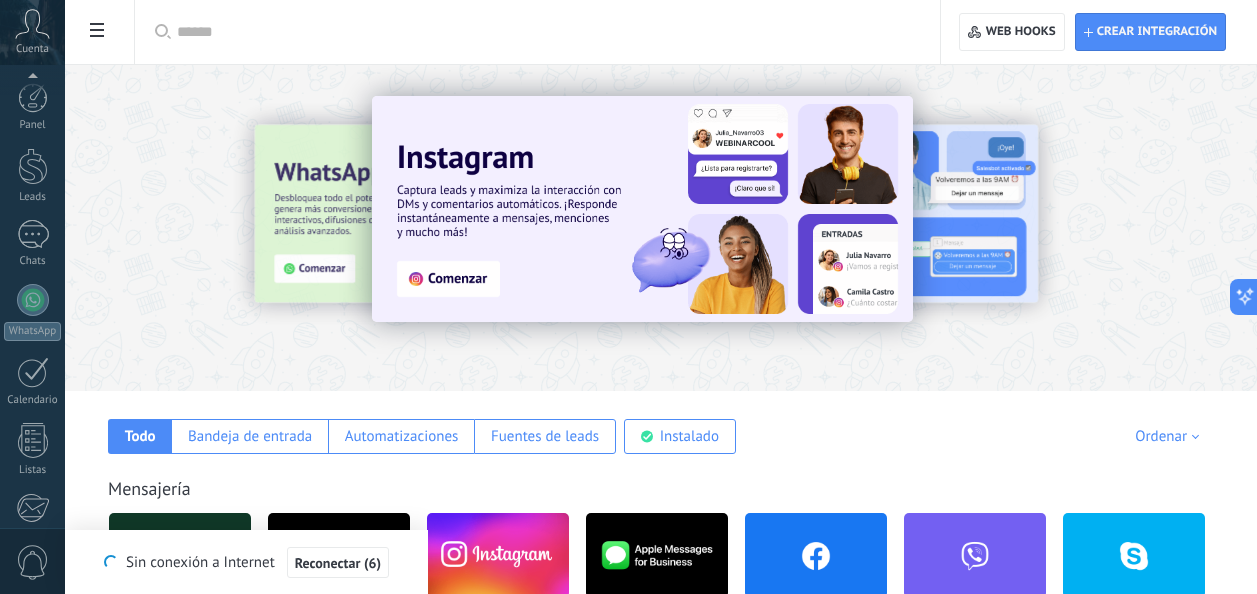 scroll, scrollTop: 0, scrollLeft: 0, axis: both 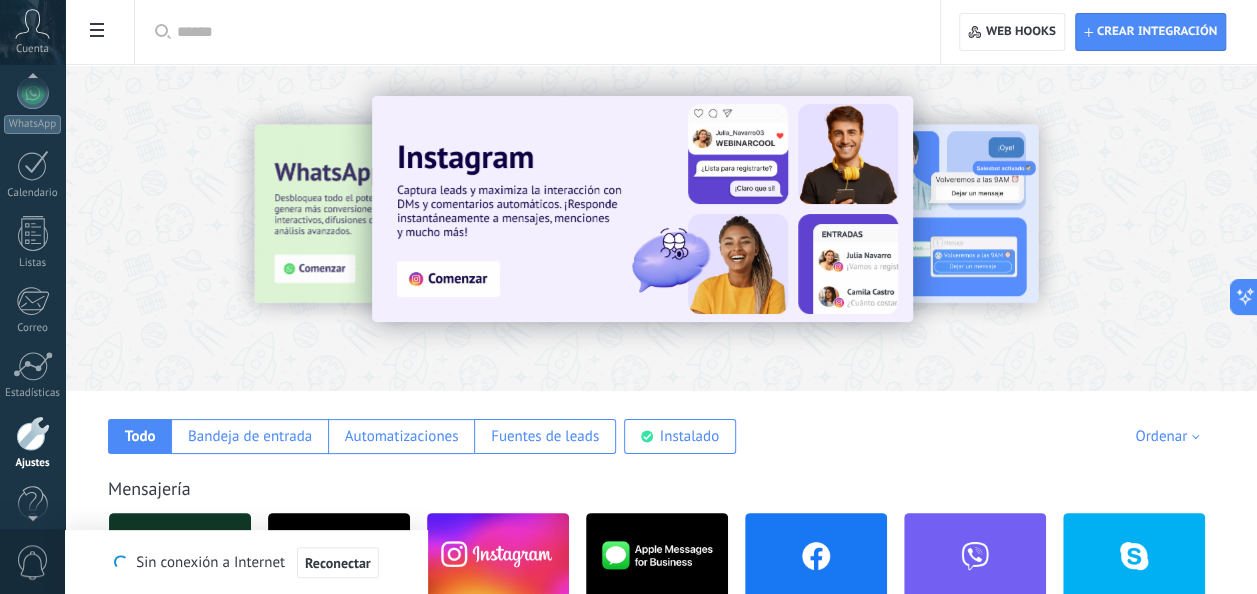 click on "Cuenta" at bounding box center (32, 49) 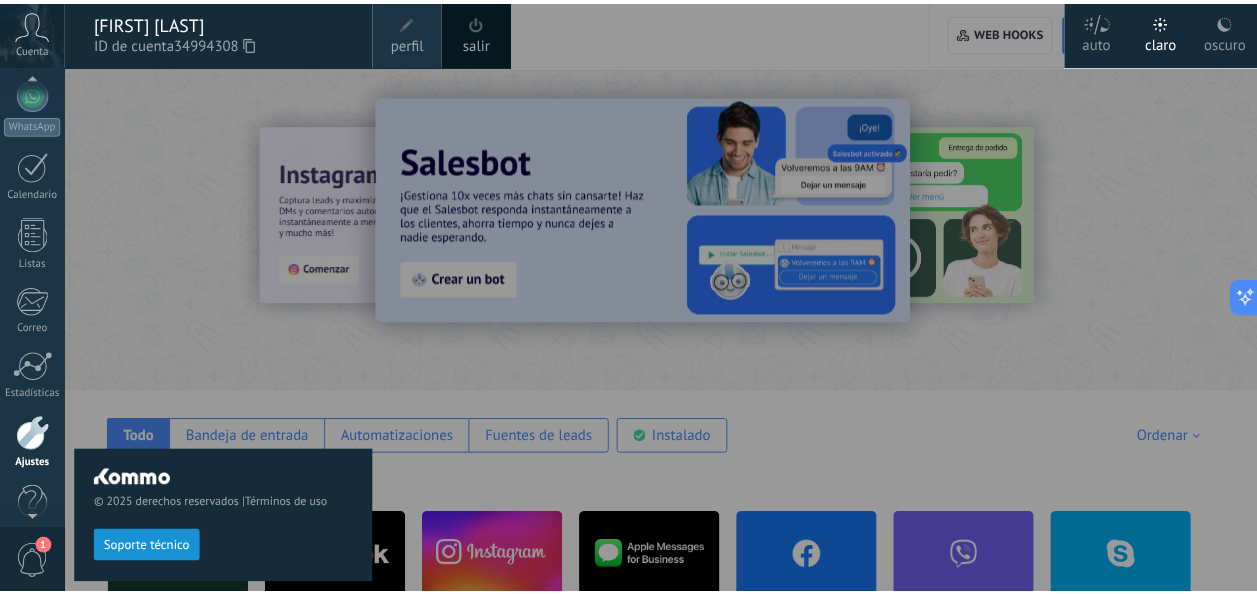 scroll, scrollTop: 236, scrollLeft: 0, axis: vertical 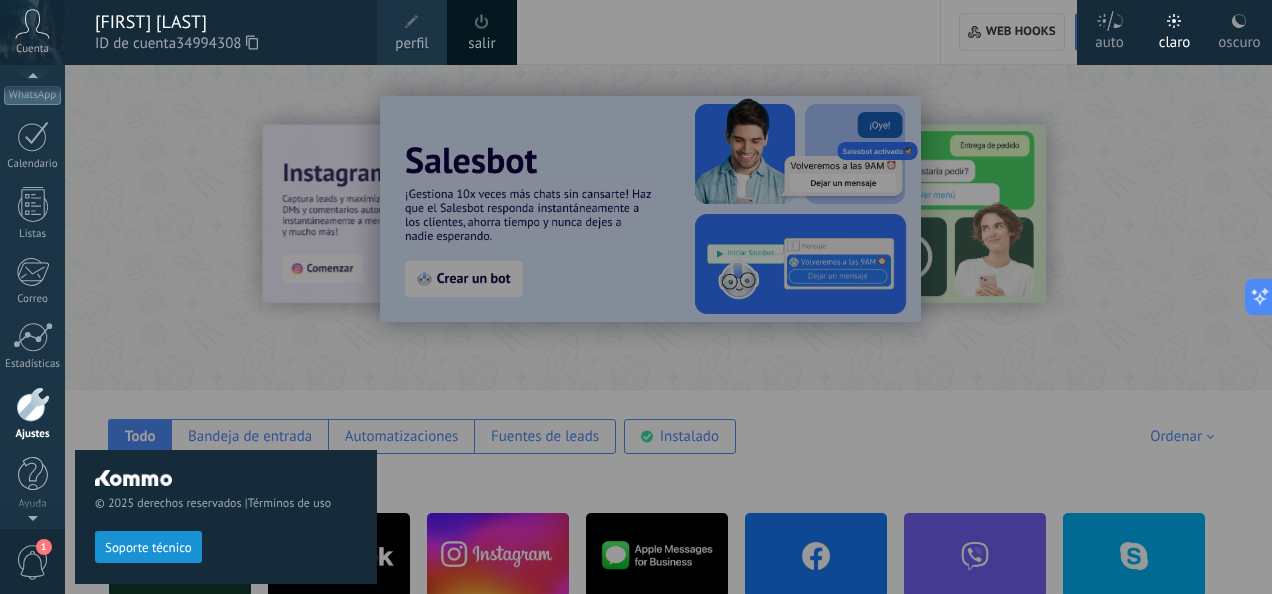 click at bounding box center (33, 404) 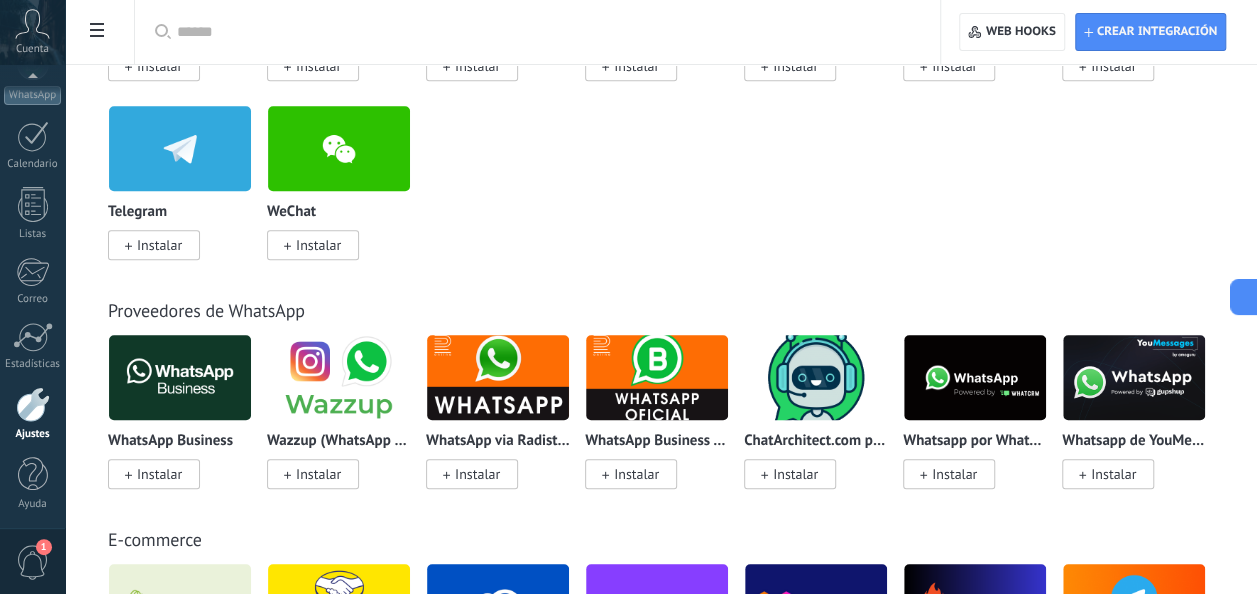 scroll, scrollTop: 700, scrollLeft: 0, axis: vertical 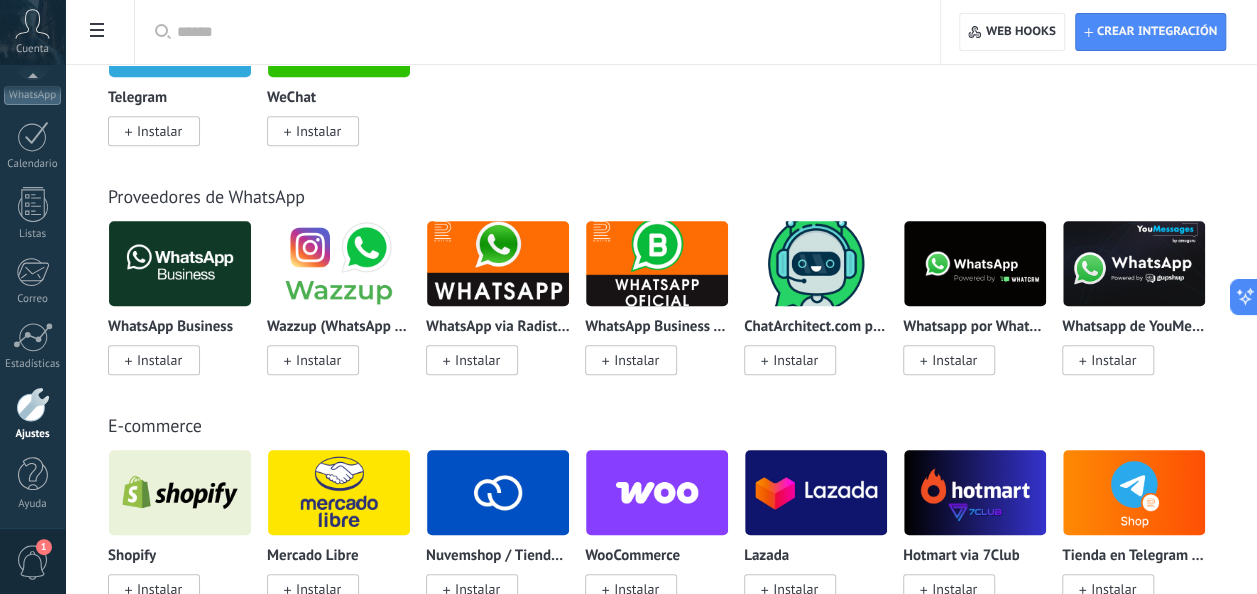 click at bounding box center [33, 404] 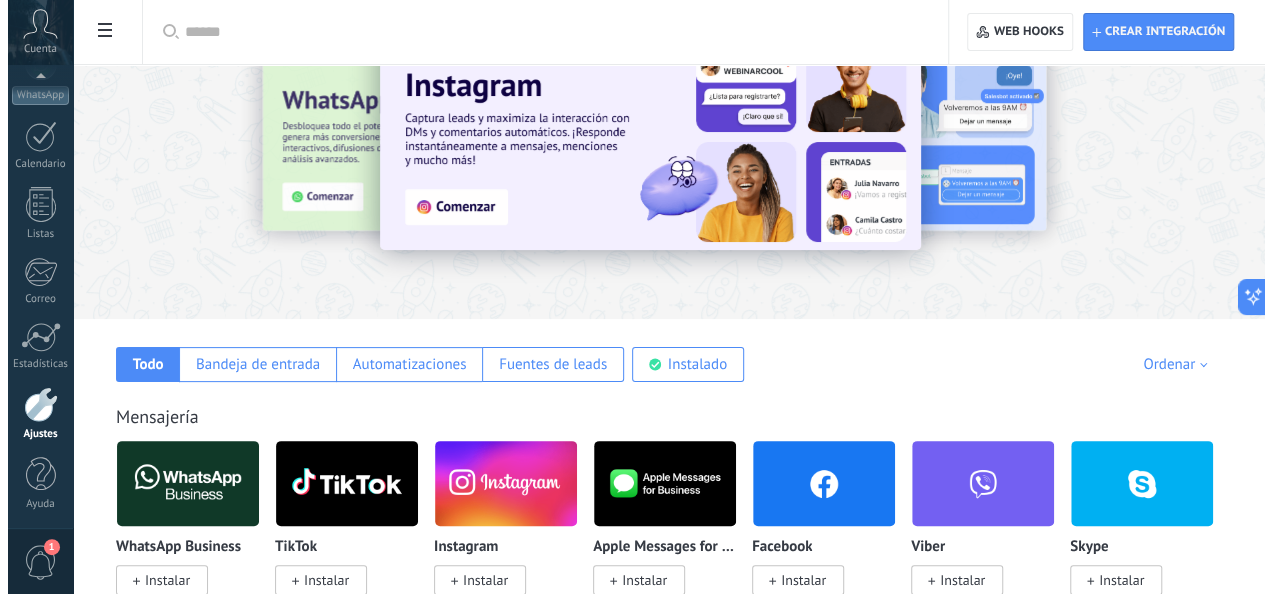 scroll, scrollTop: 0, scrollLeft: 0, axis: both 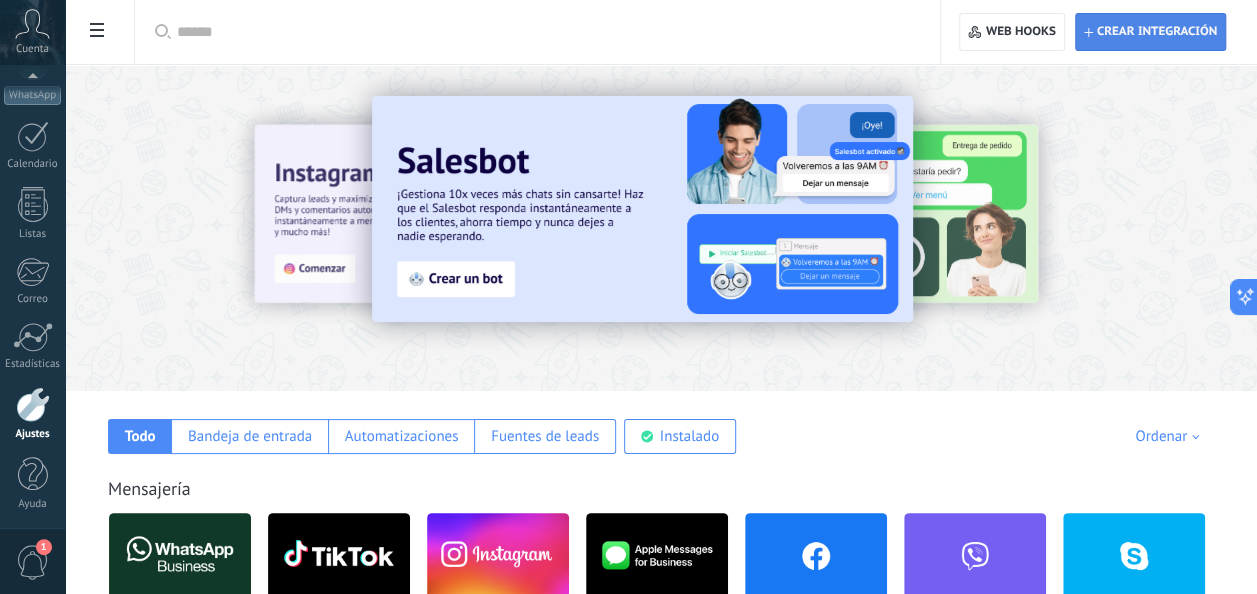 click on "Crear integración" at bounding box center [1157, 32] 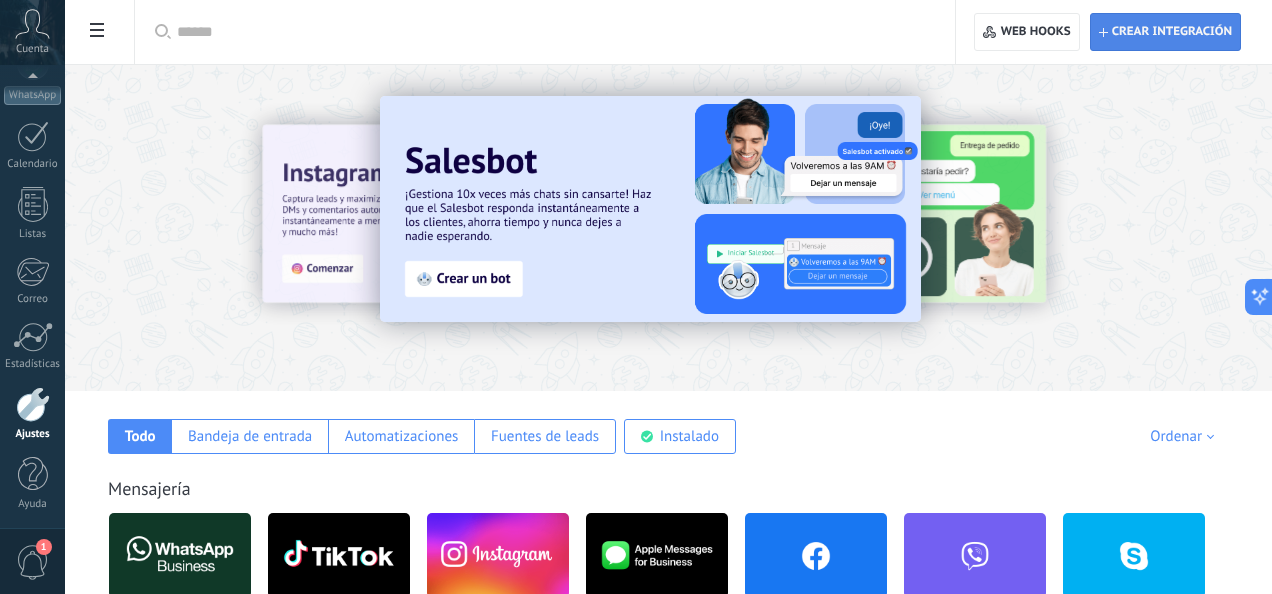 scroll, scrollTop: 19, scrollLeft: 0, axis: vertical 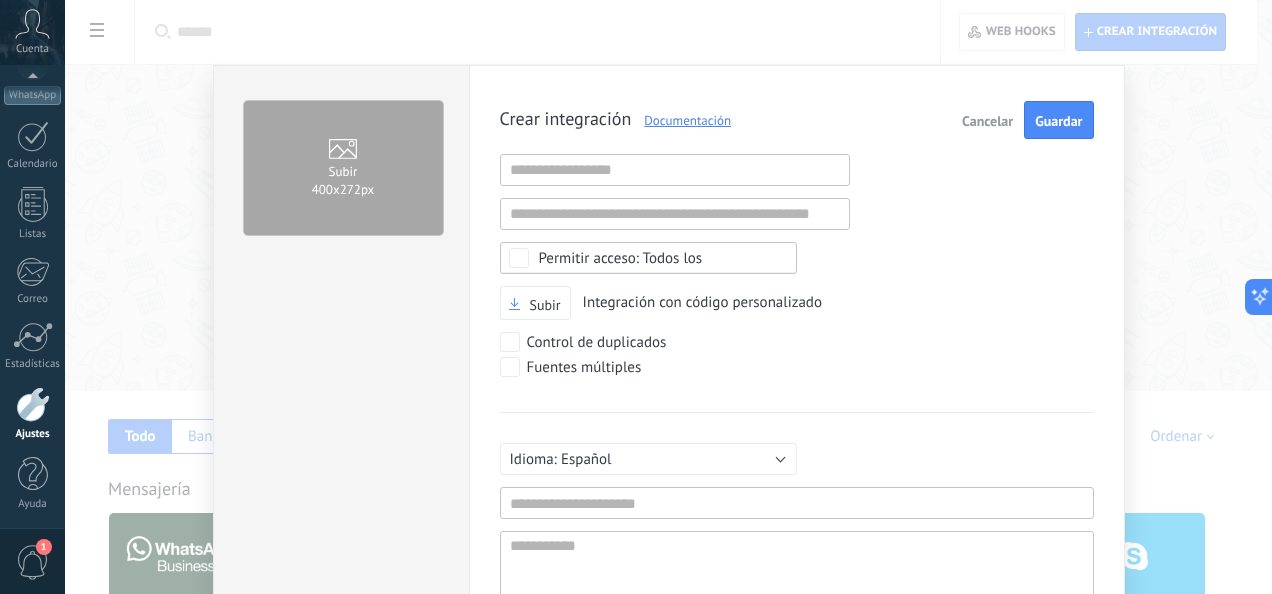 click on "Cancelar" at bounding box center (987, 121) 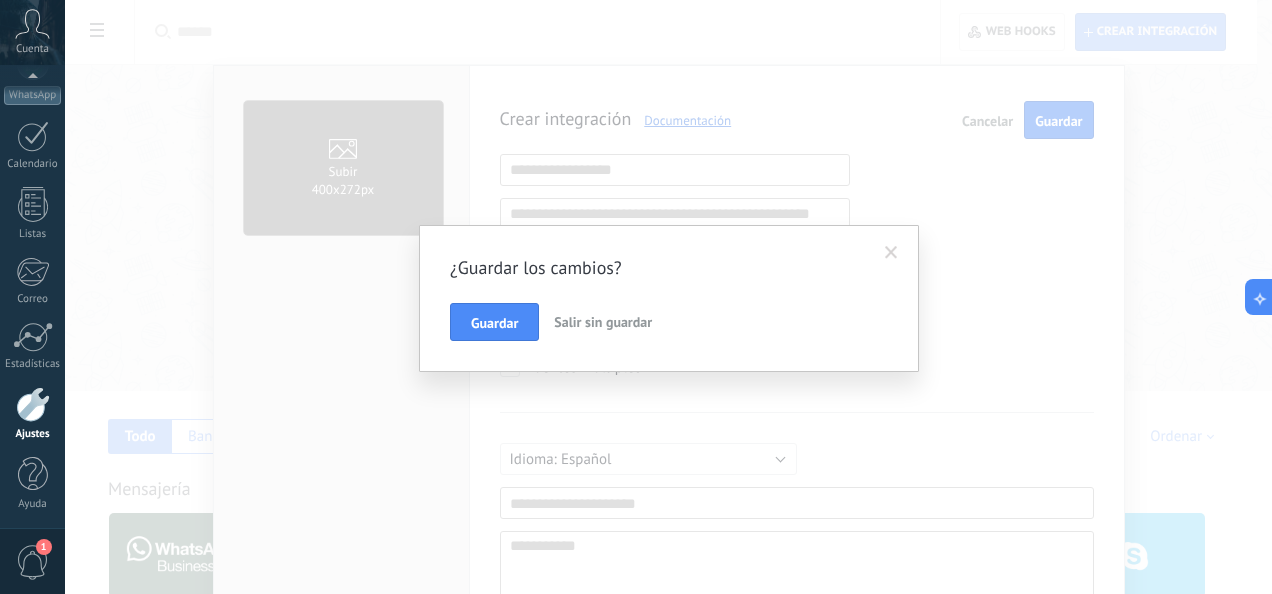 click on "Salir sin guardar" at bounding box center (603, 322) 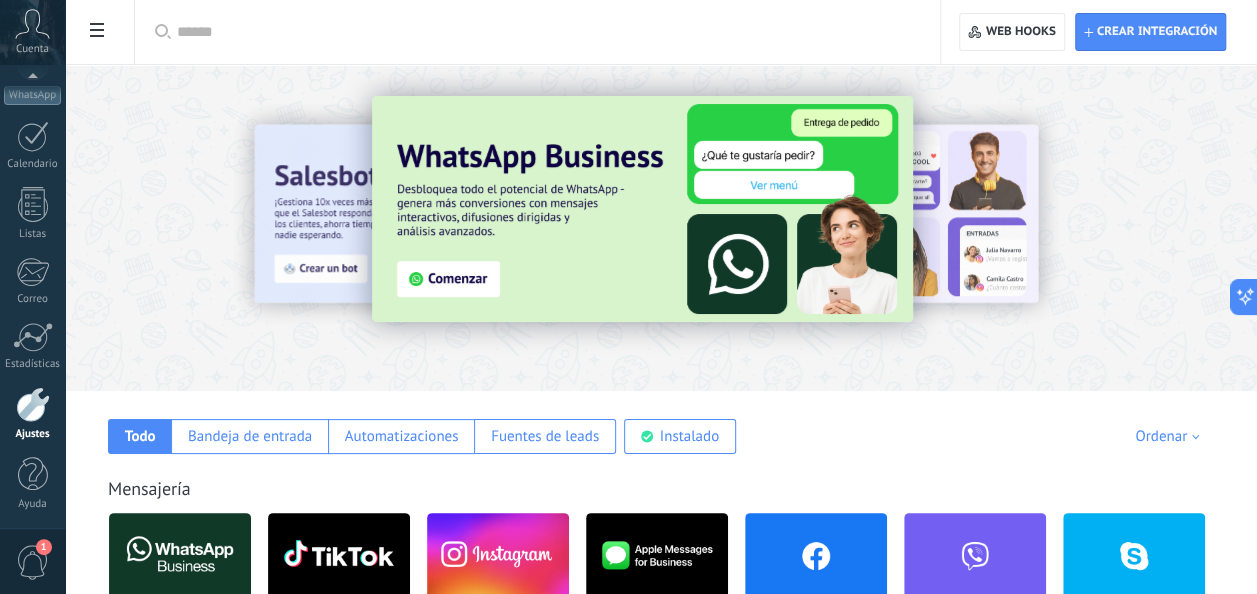 click 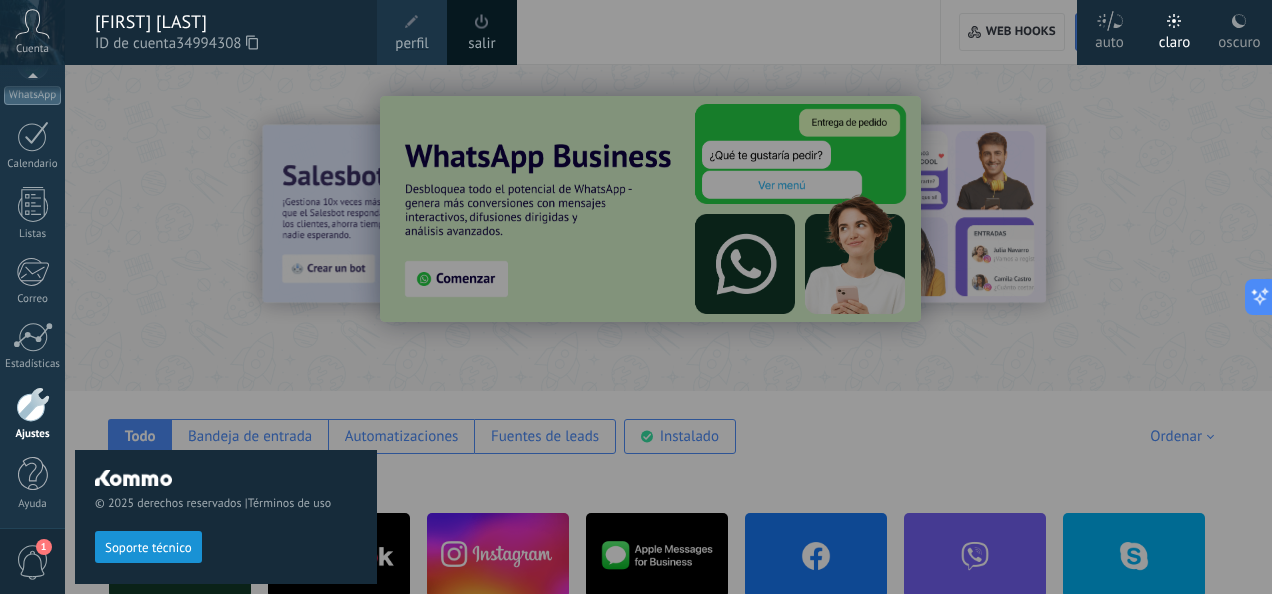 click on "perfil" at bounding box center [411, 44] 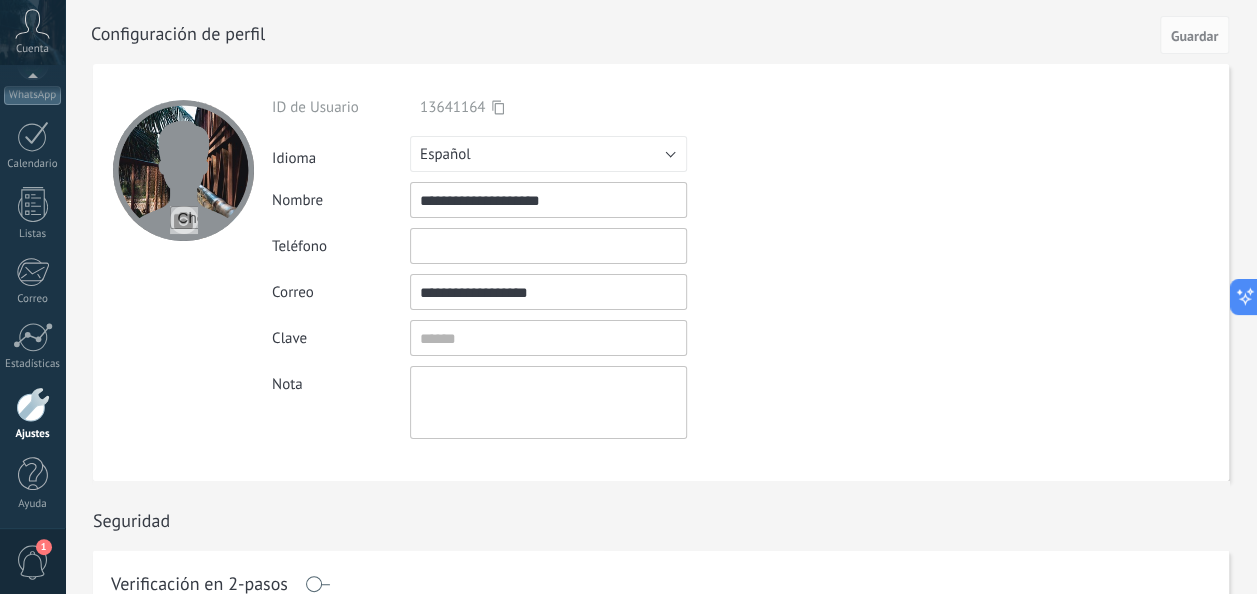 click at bounding box center [548, 246] 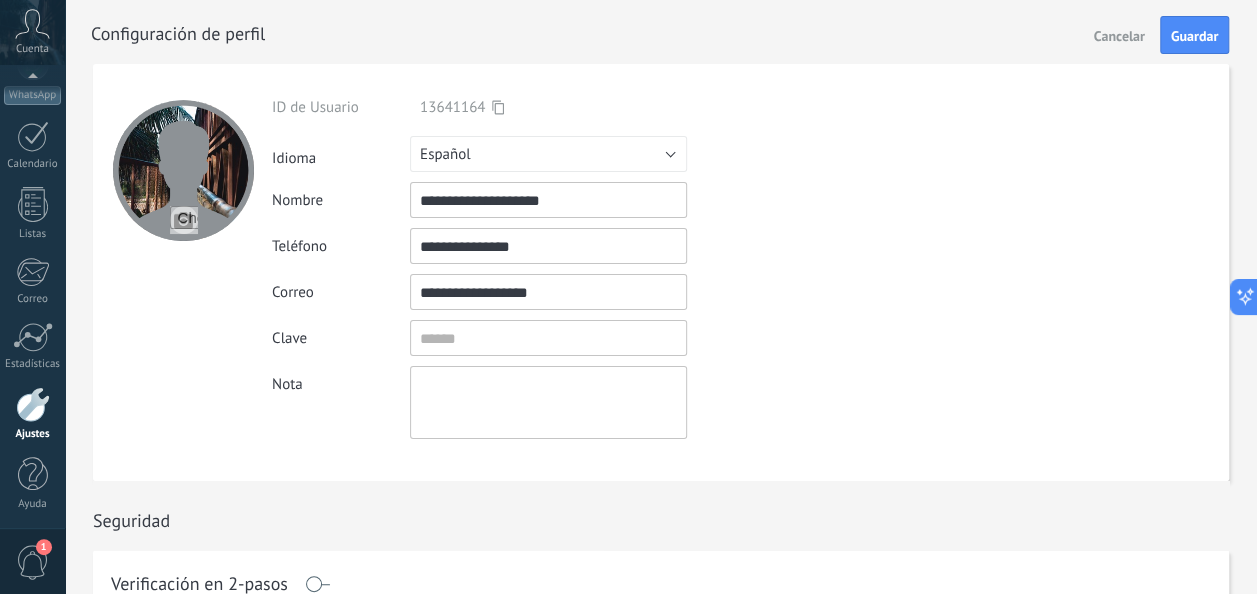 drag, startPoint x: 451, startPoint y: 247, endPoint x: 290, endPoint y: 258, distance: 161.37534 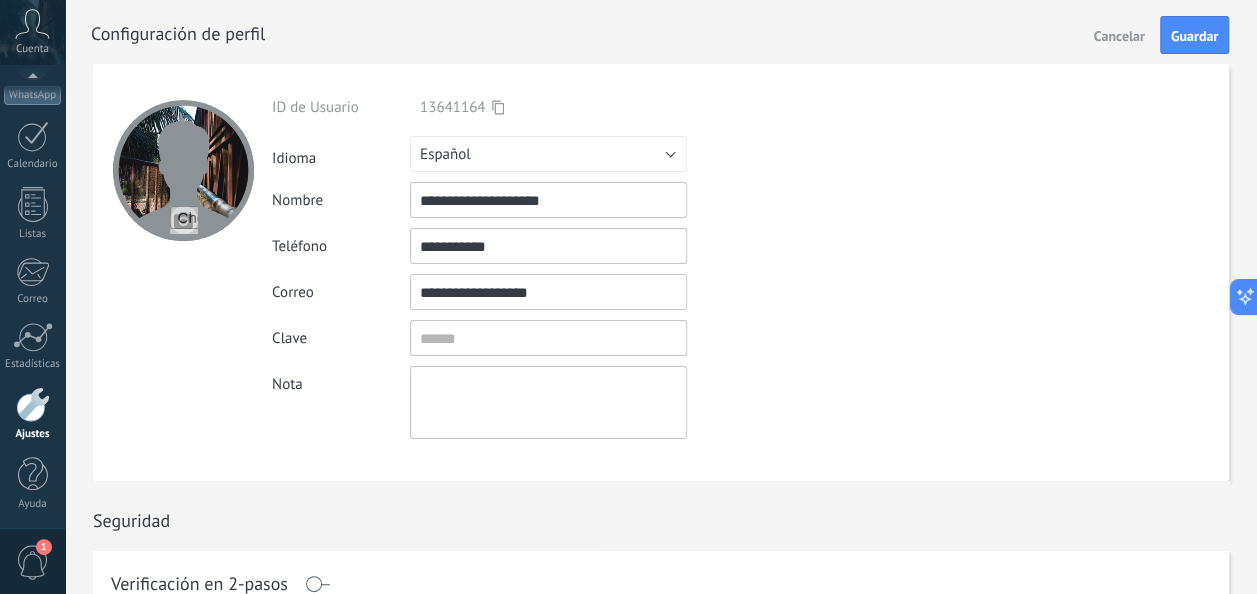 click on "**********" at bounding box center (548, 246) 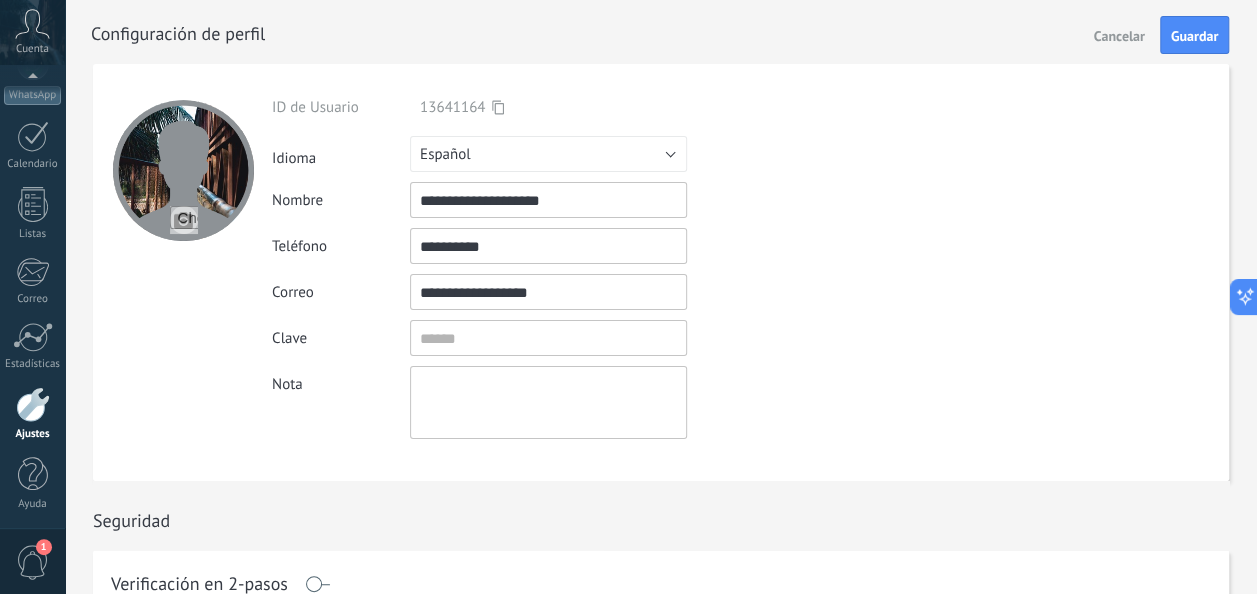 click on "**********" at bounding box center [548, 246] 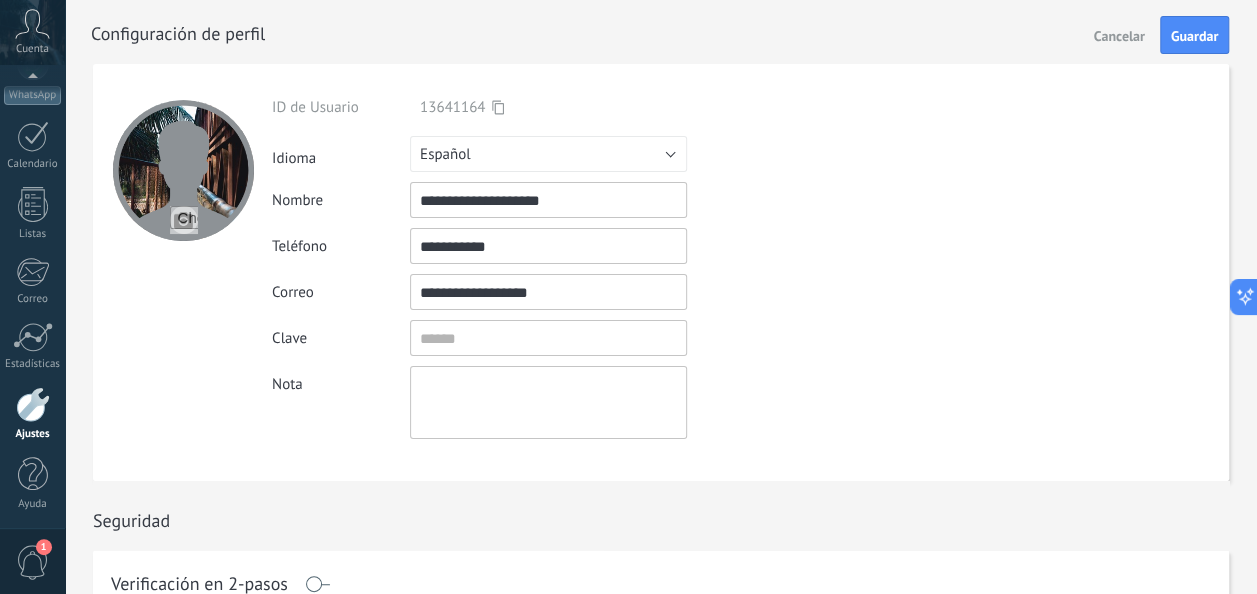 click on "**********" at bounding box center [548, 246] 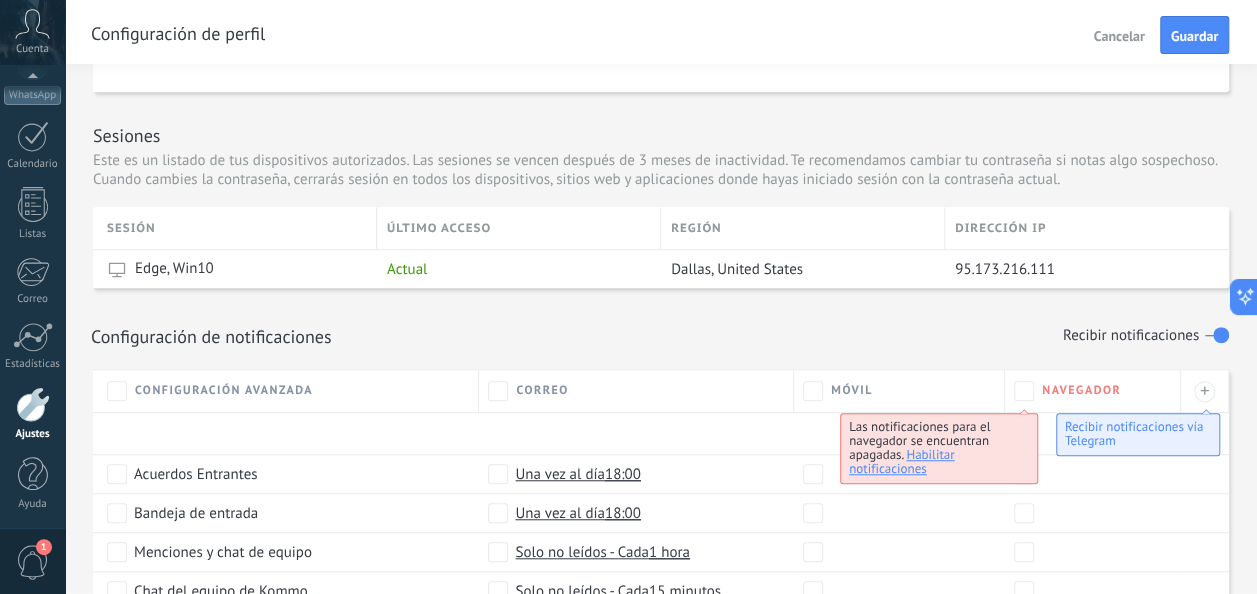scroll, scrollTop: 500, scrollLeft: 0, axis: vertical 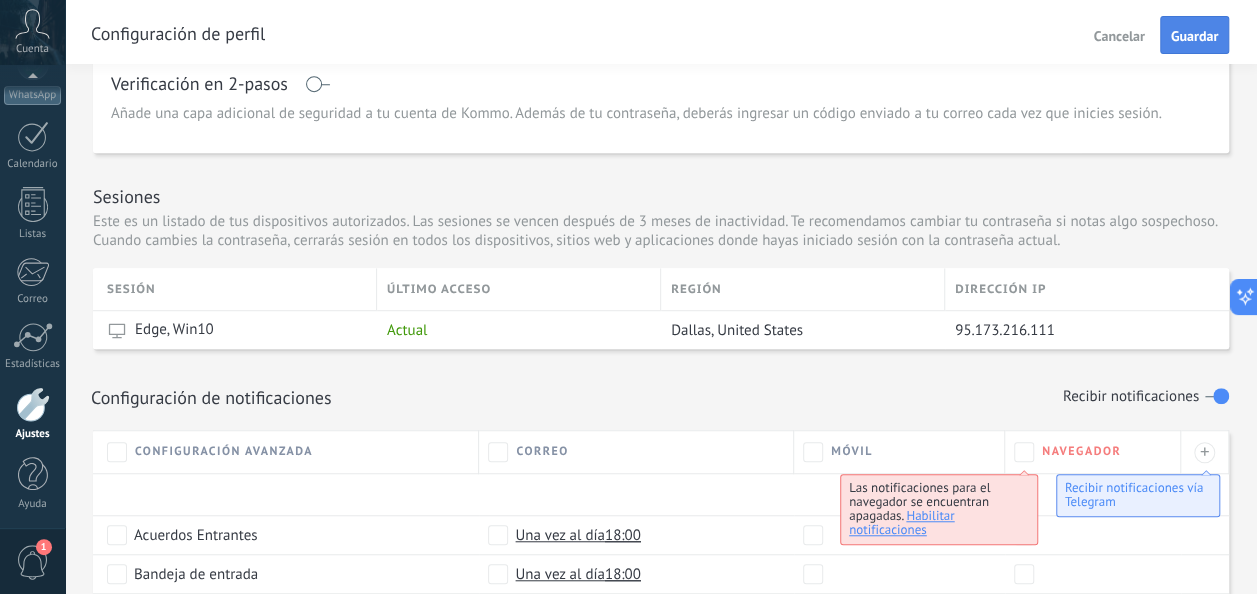 type on "**********" 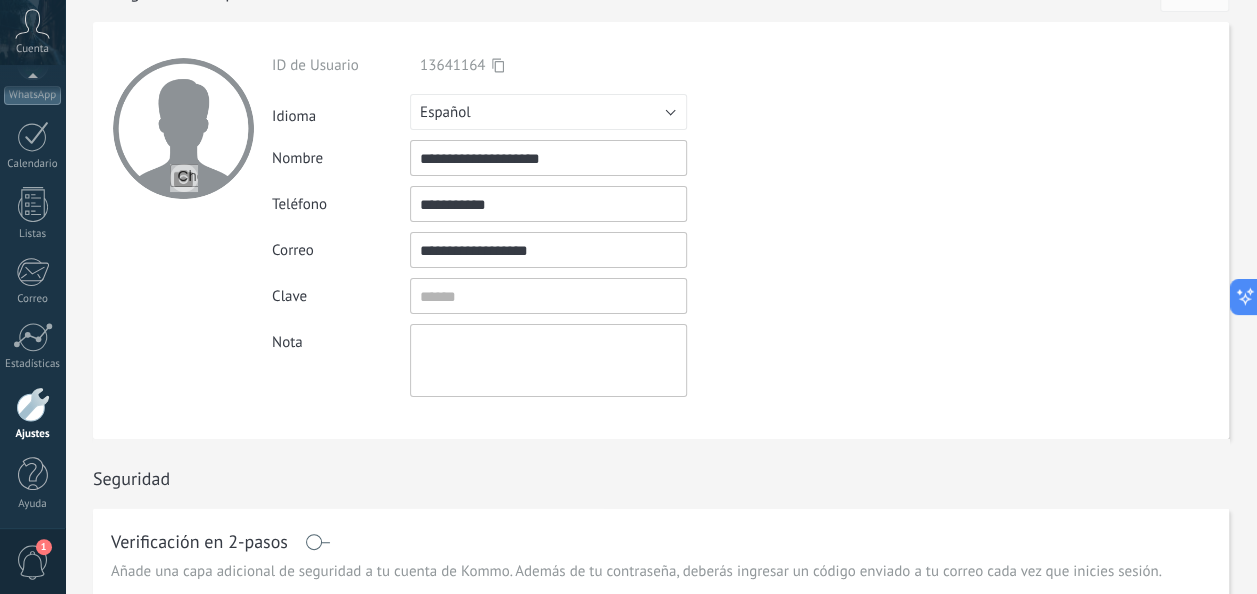 scroll, scrollTop: 0, scrollLeft: 0, axis: both 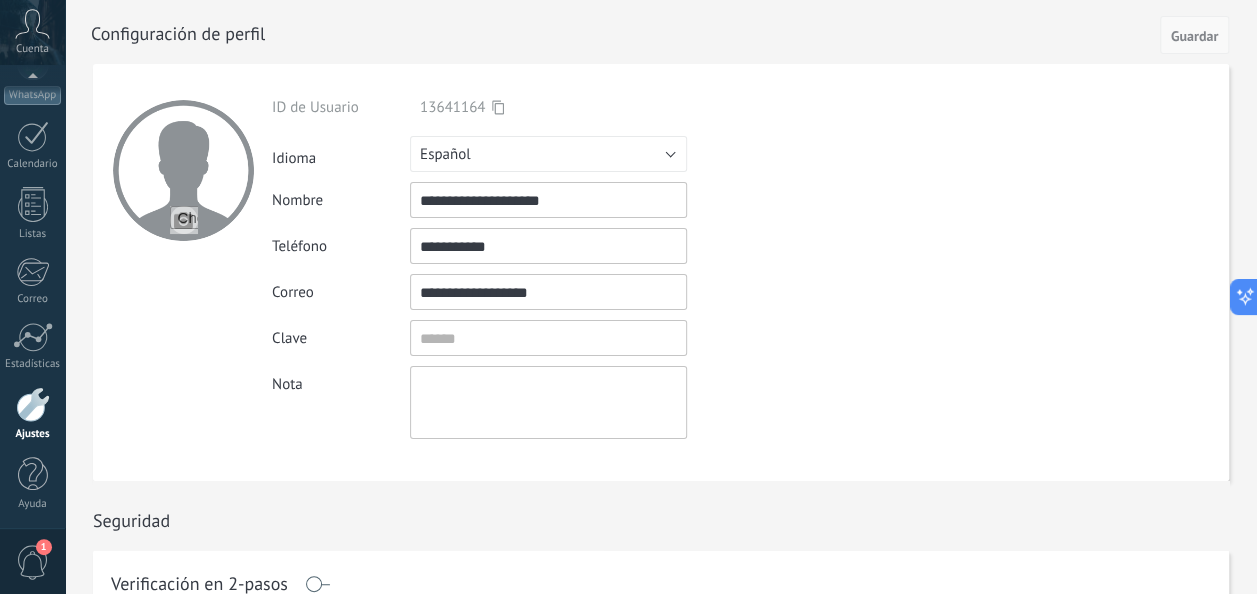 click on "Guardar" at bounding box center (1194, 35) 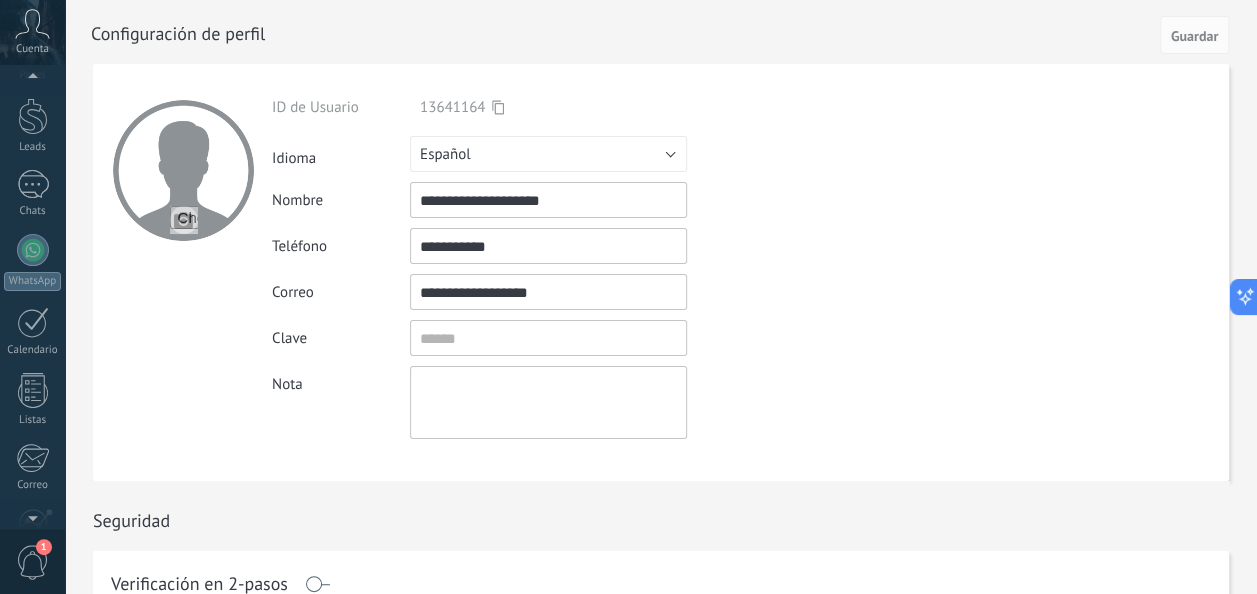 scroll, scrollTop: 0, scrollLeft: 0, axis: both 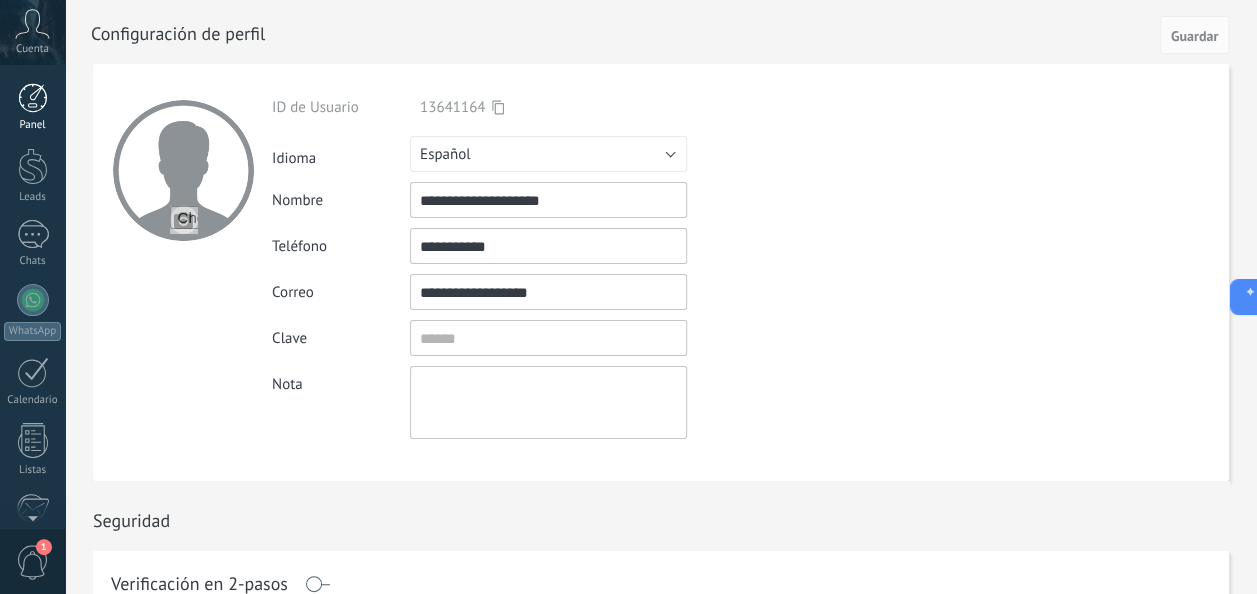 click at bounding box center [33, 98] 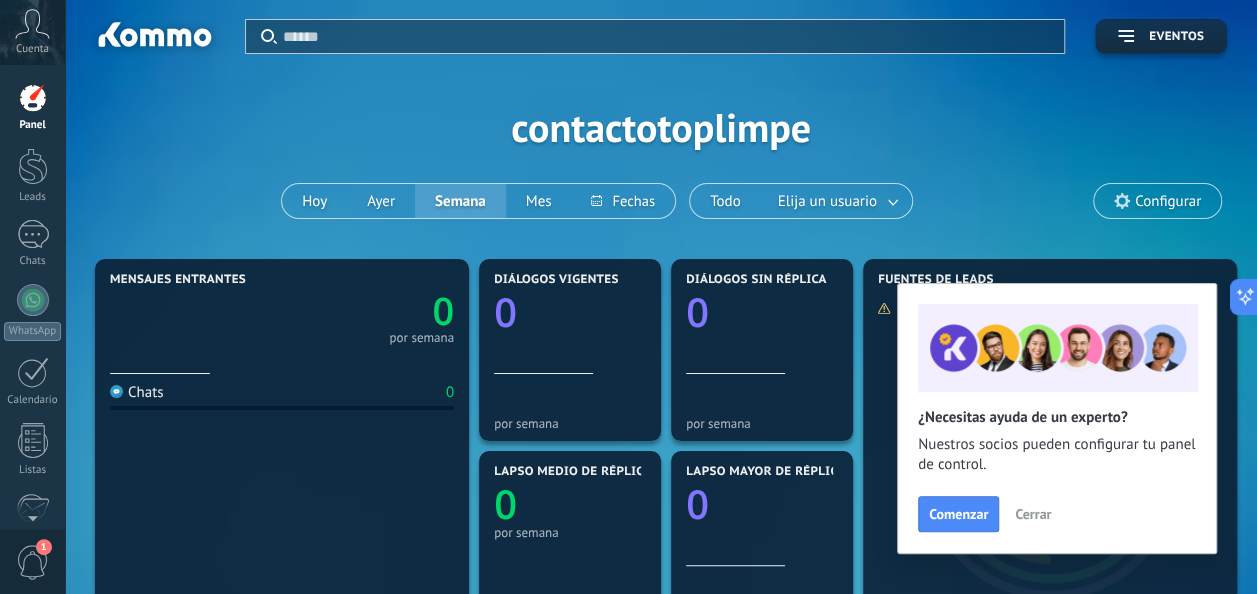 click on "Cerrar" at bounding box center (1033, 514) 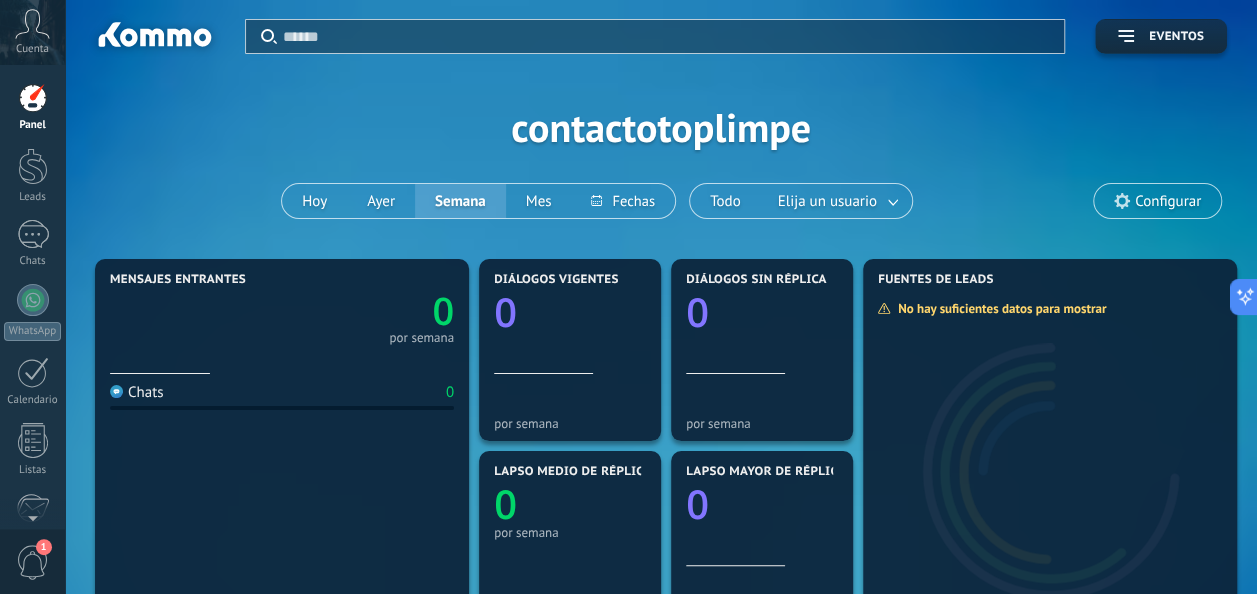 click on "Configurar" at bounding box center [1168, 201] 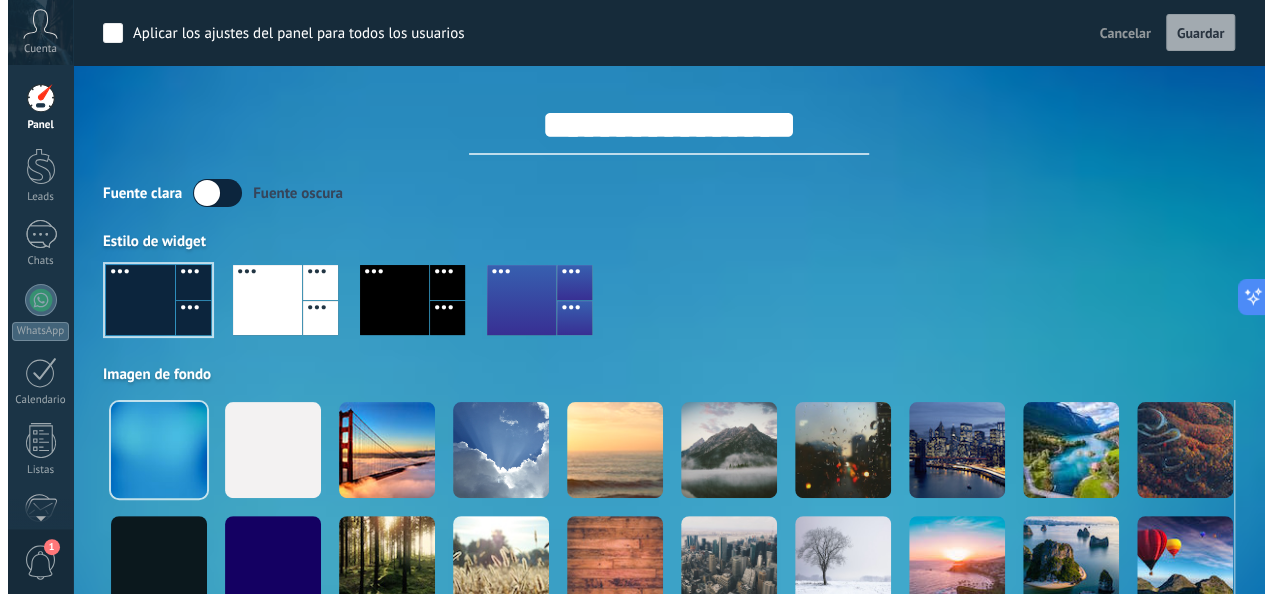 scroll, scrollTop: 0, scrollLeft: 0, axis: both 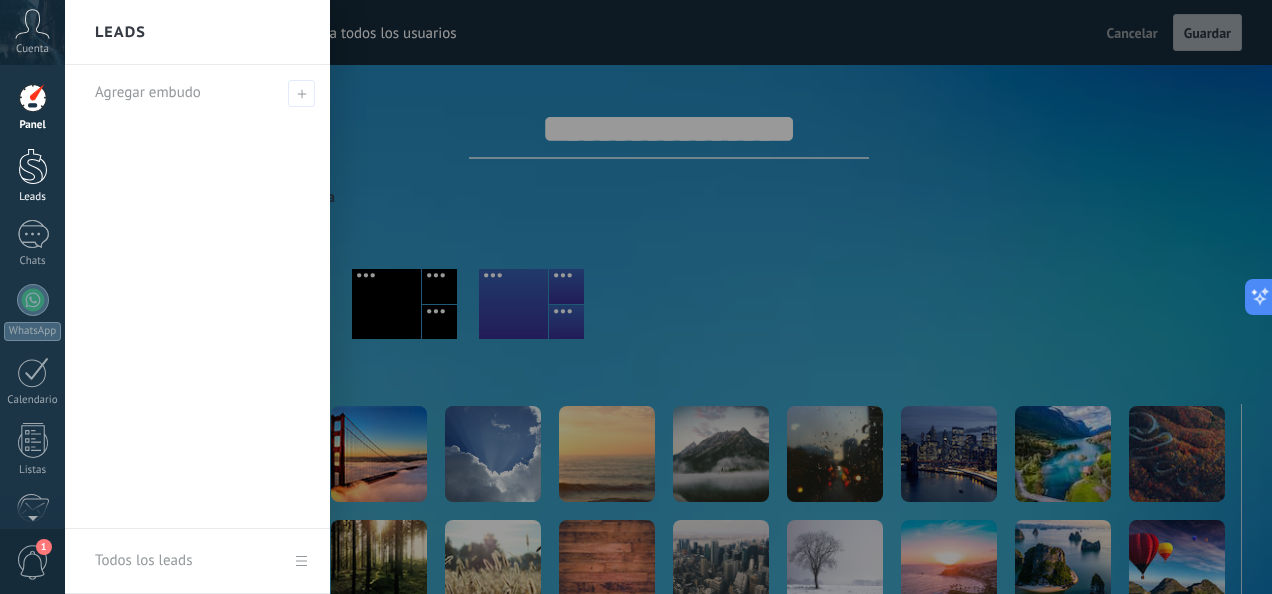click at bounding box center (33, 166) 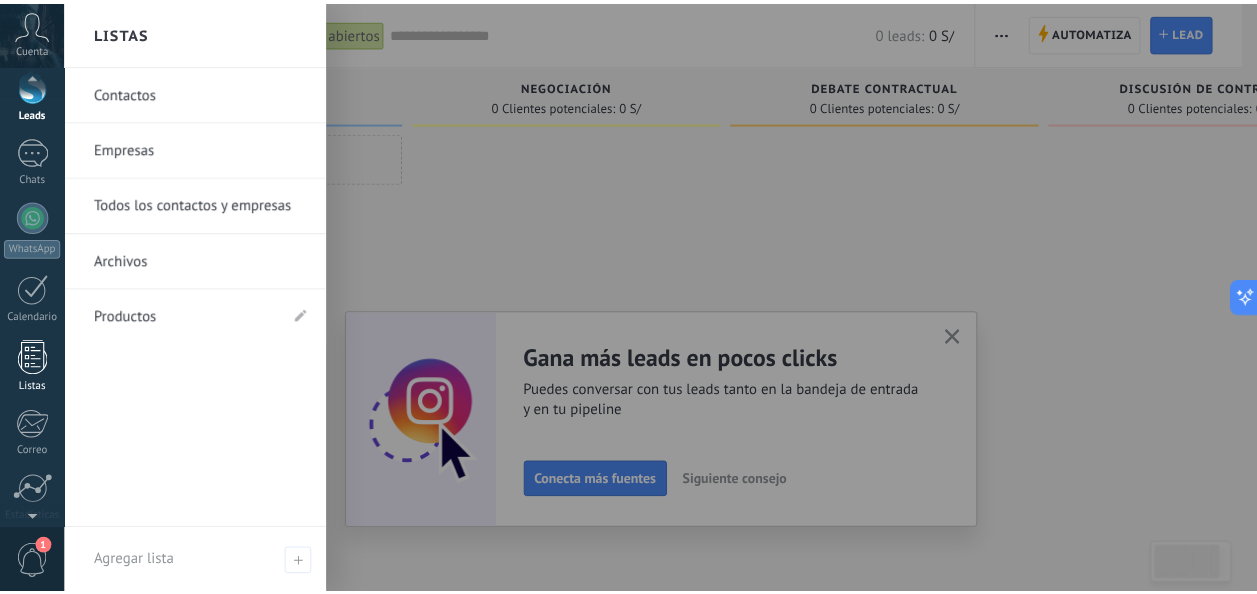scroll, scrollTop: 100, scrollLeft: 0, axis: vertical 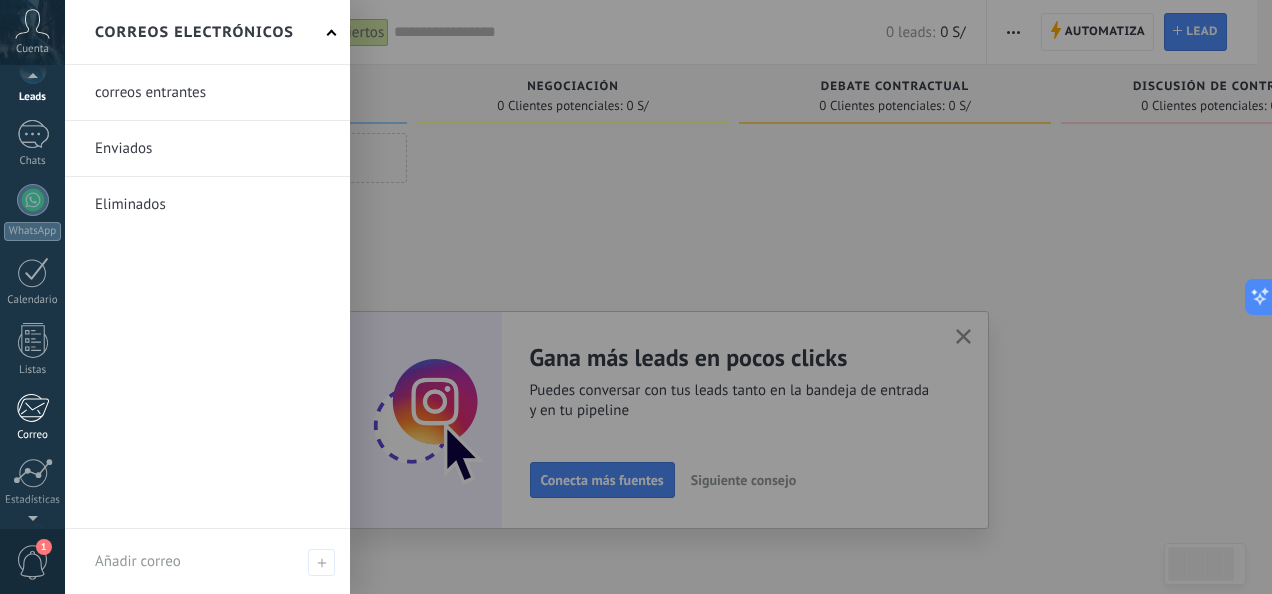 click at bounding box center (32, 408) 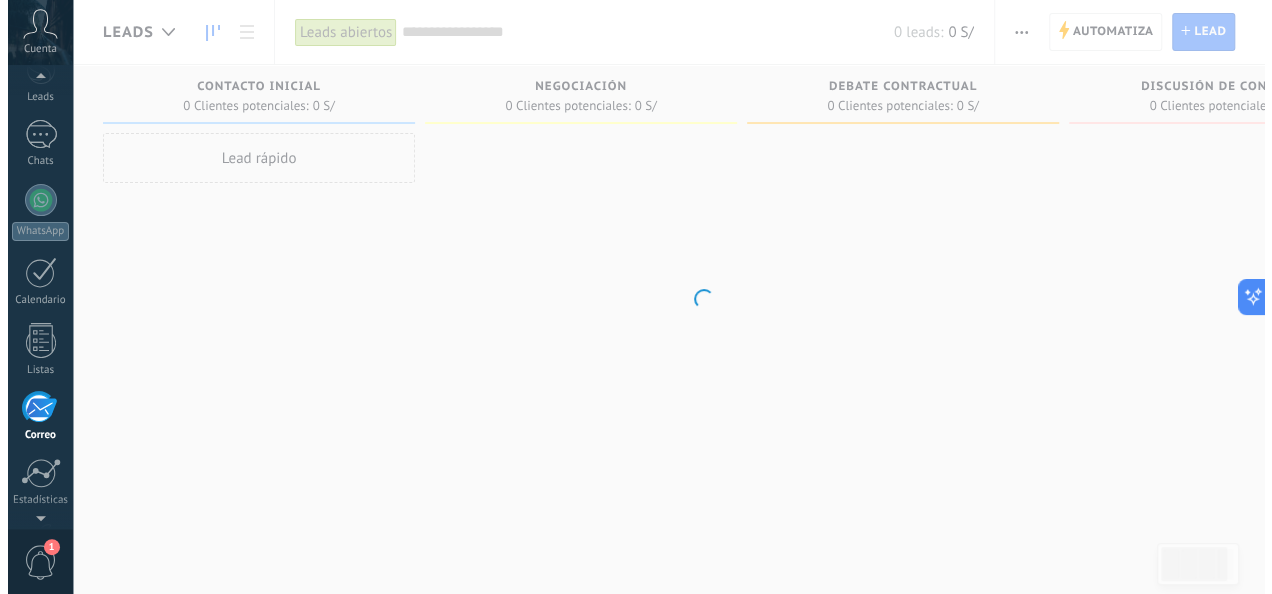 scroll, scrollTop: 193, scrollLeft: 0, axis: vertical 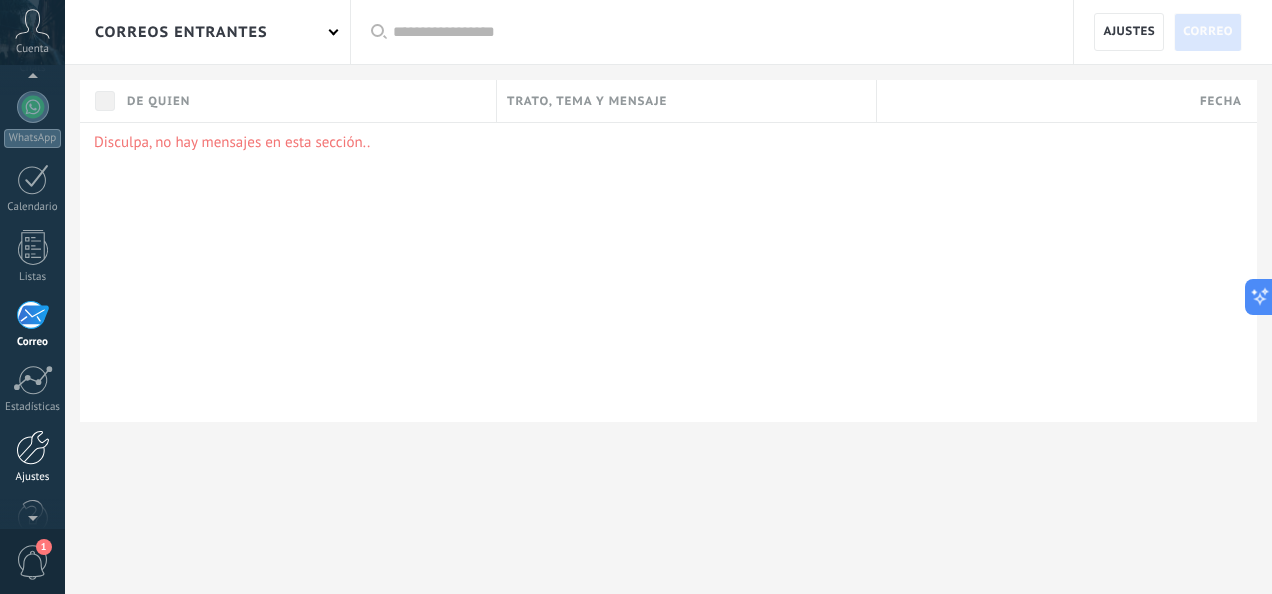 click on "Ajustes" at bounding box center (32, 457) 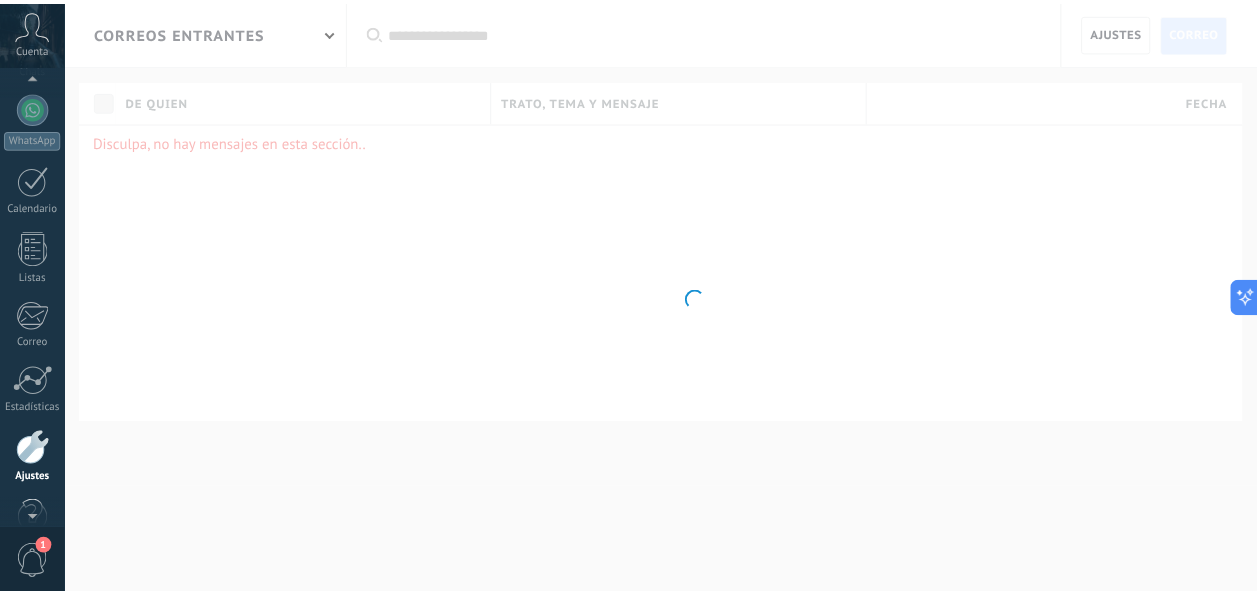 scroll, scrollTop: 236, scrollLeft: 0, axis: vertical 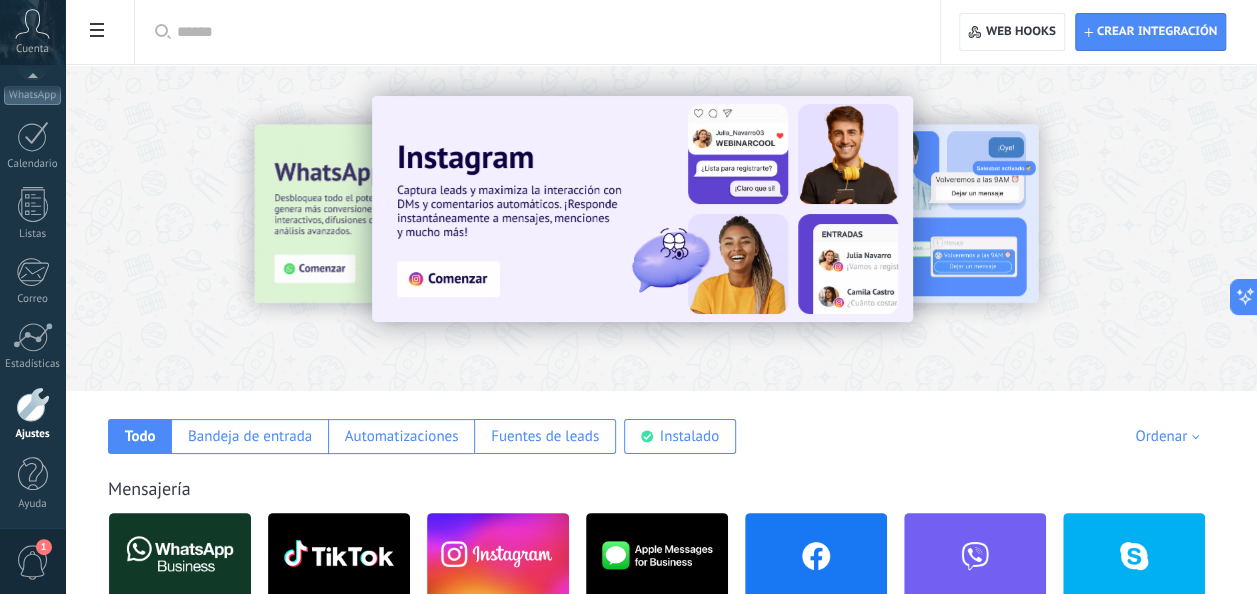 drag, startPoint x: 324, startPoint y: 214, endPoint x: 806, endPoint y: 218, distance: 482.0166 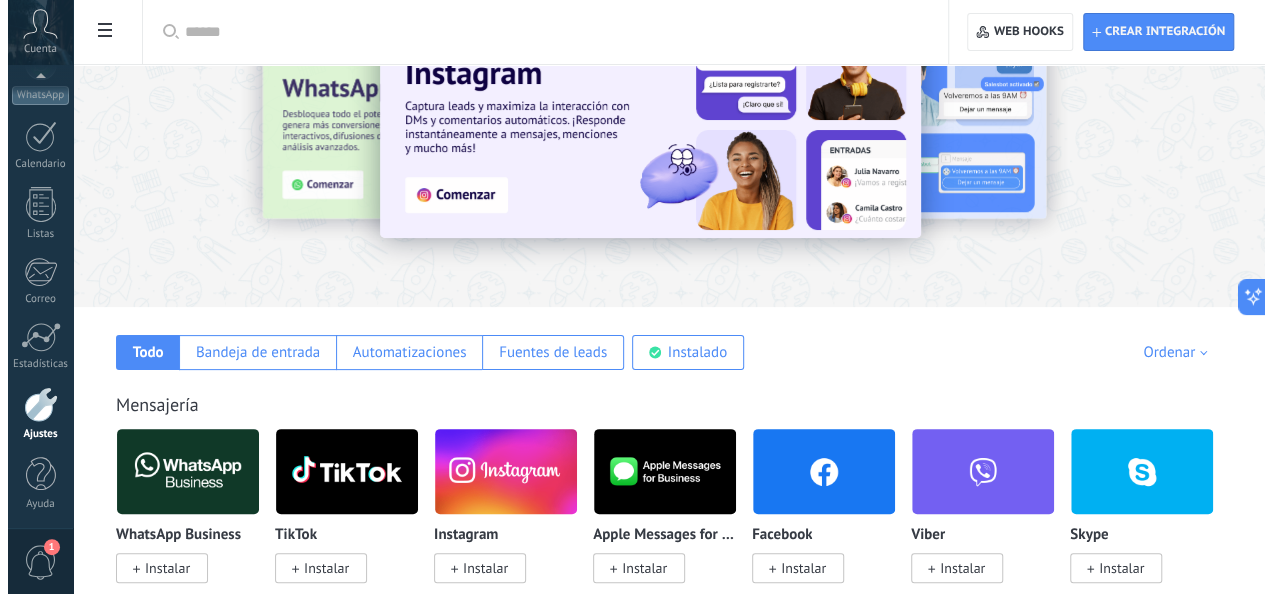 scroll, scrollTop: 200, scrollLeft: 0, axis: vertical 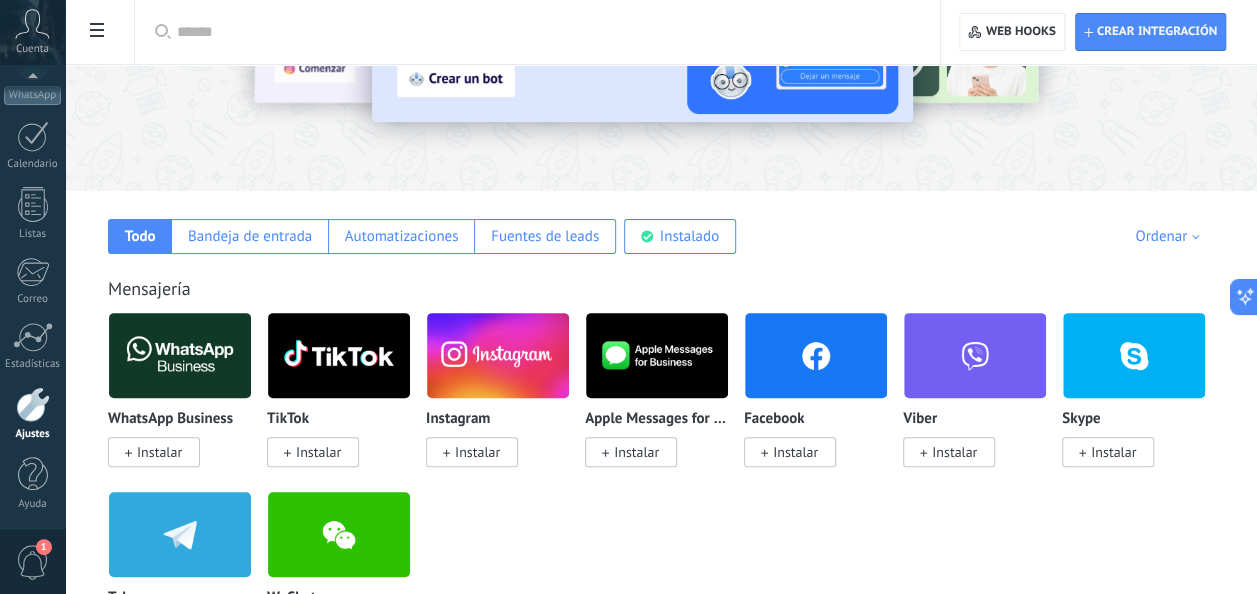 click on "Instalar" at bounding box center [159, 452] 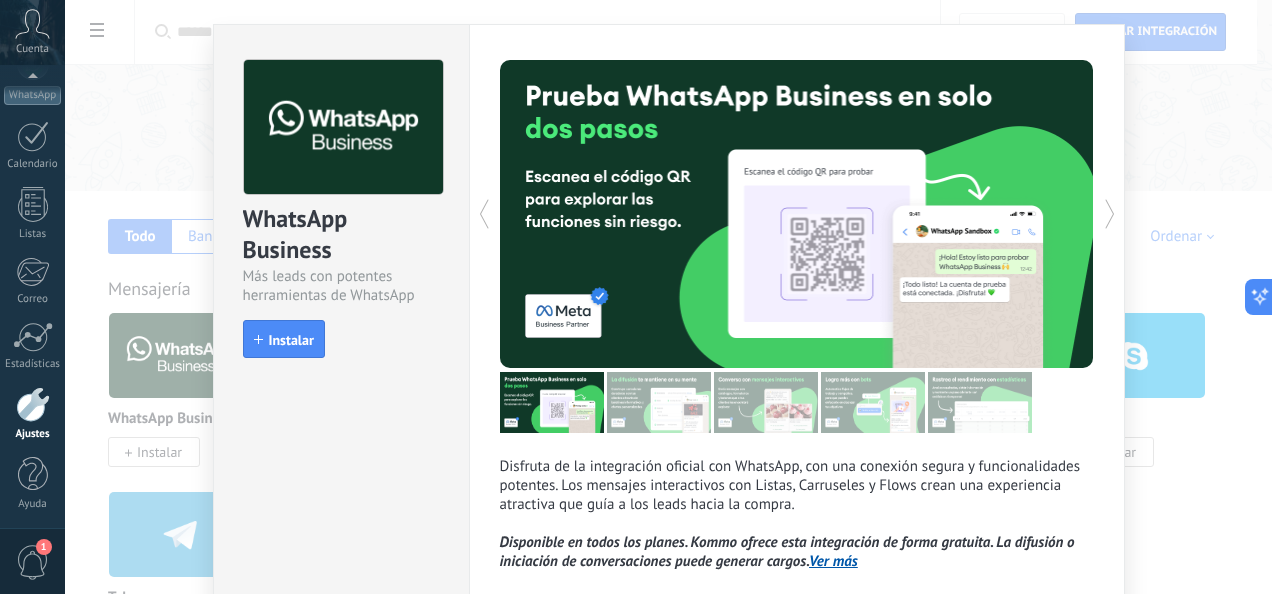 scroll, scrollTop: 0, scrollLeft: 0, axis: both 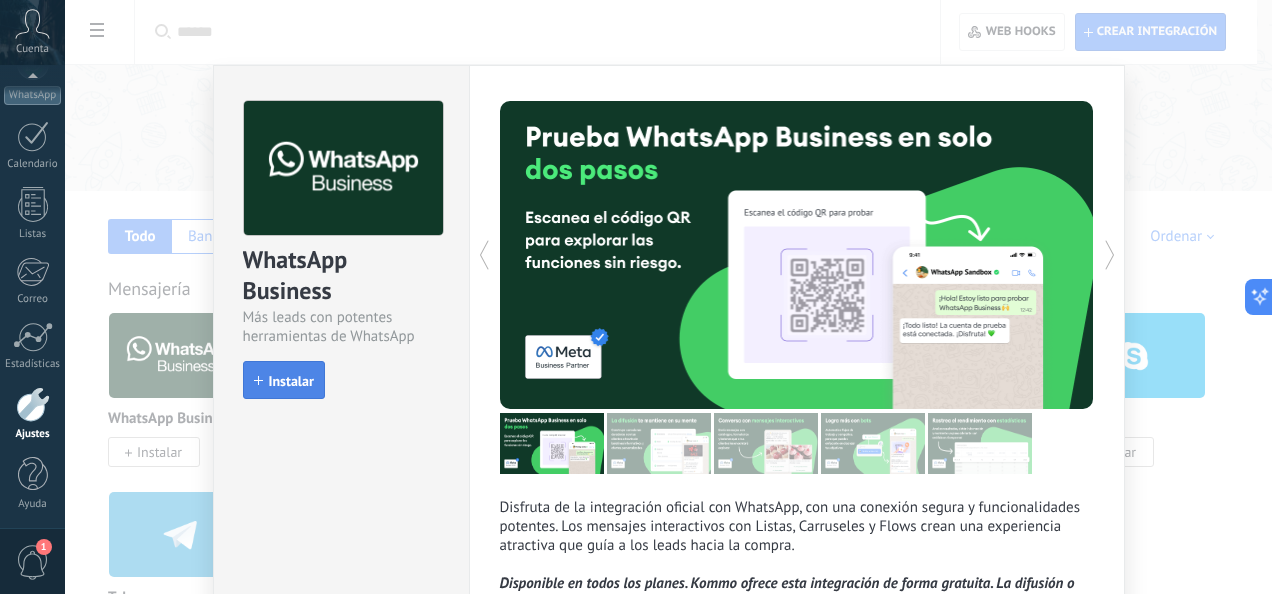 click on "Instalar" at bounding box center (291, 381) 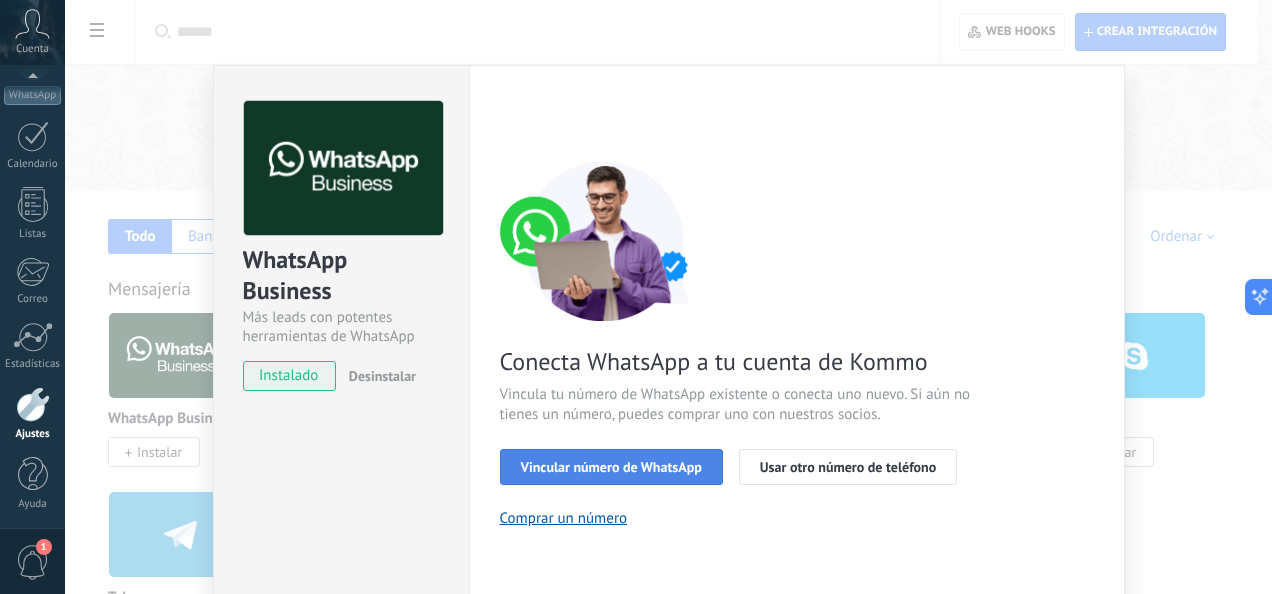 click on "Vincular número de WhatsApp" at bounding box center [611, 467] 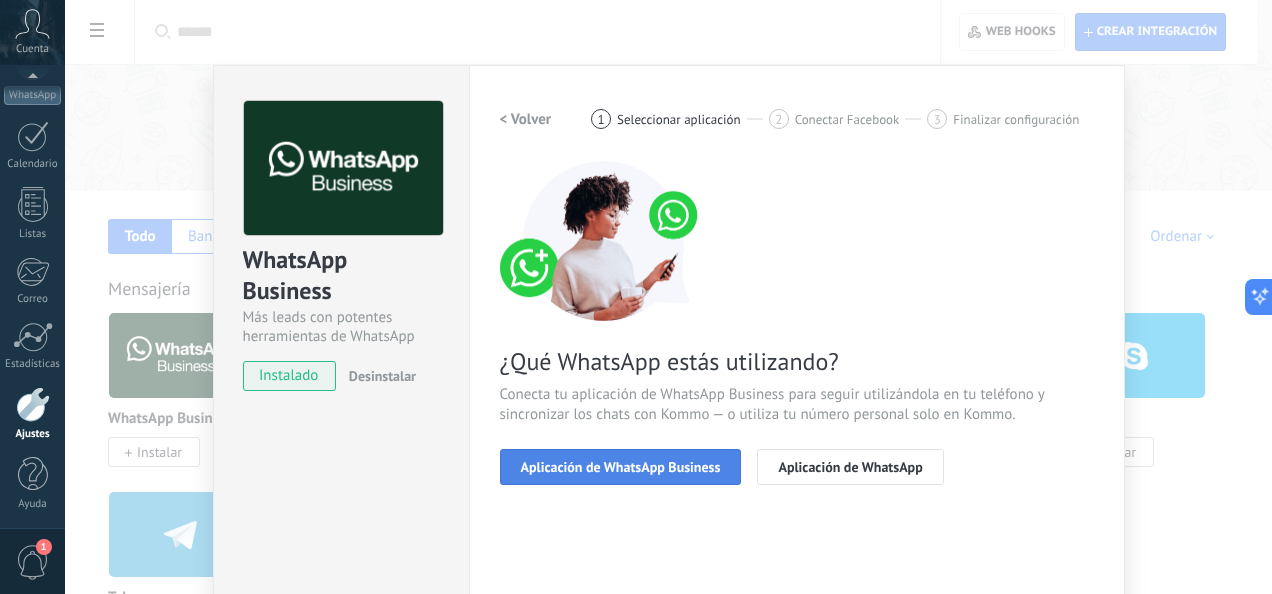 click on "Aplicación de WhatsApp Business" at bounding box center (621, 467) 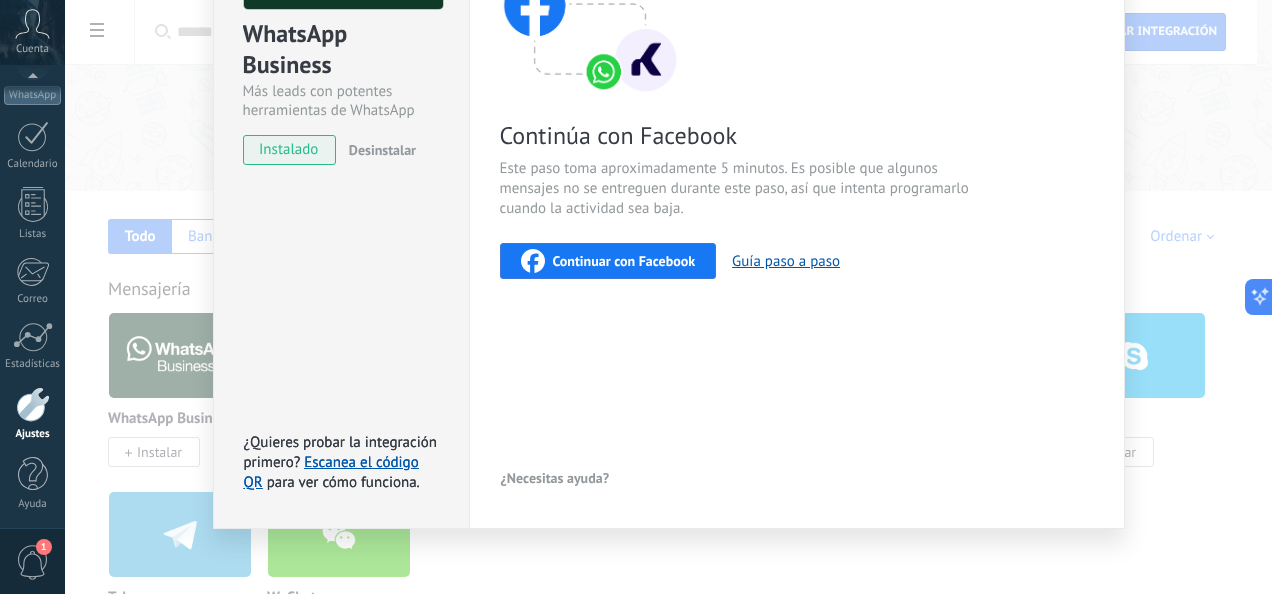 scroll, scrollTop: 235, scrollLeft: 0, axis: vertical 